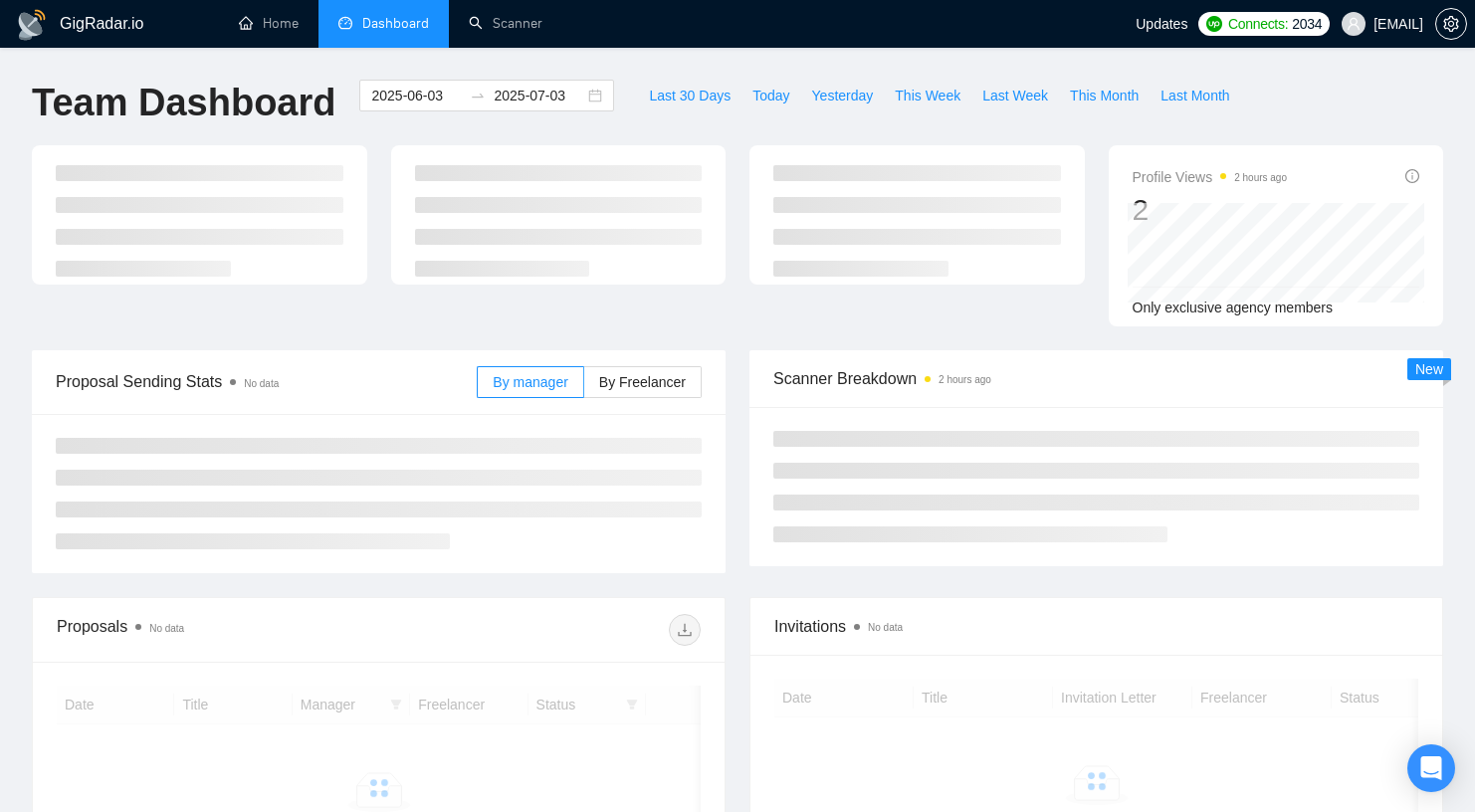scroll, scrollTop: 0, scrollLeft: 0, axis: both 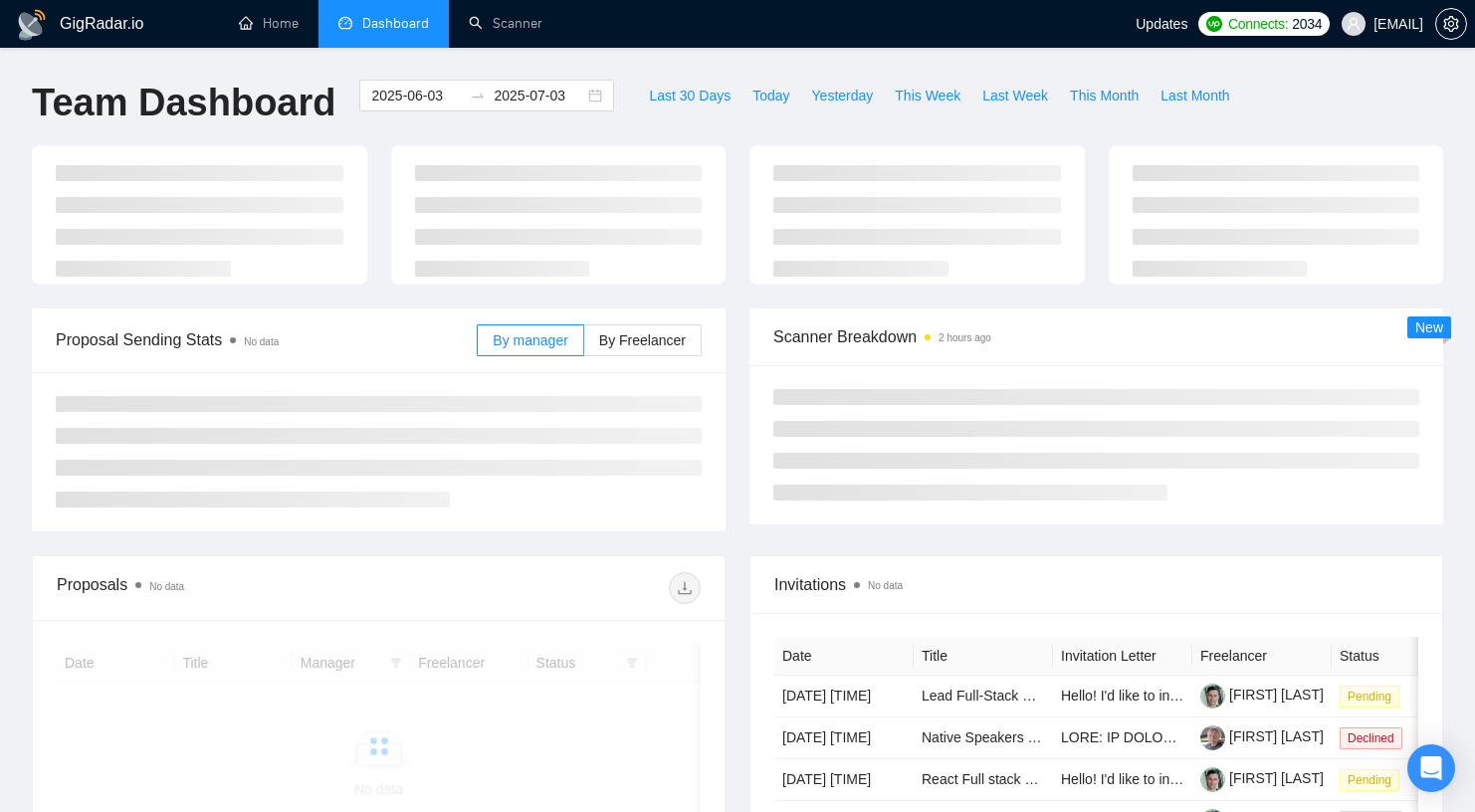 click on "Scanner Breakdown 2 hours ago New" at bounding box center (1096, 416) 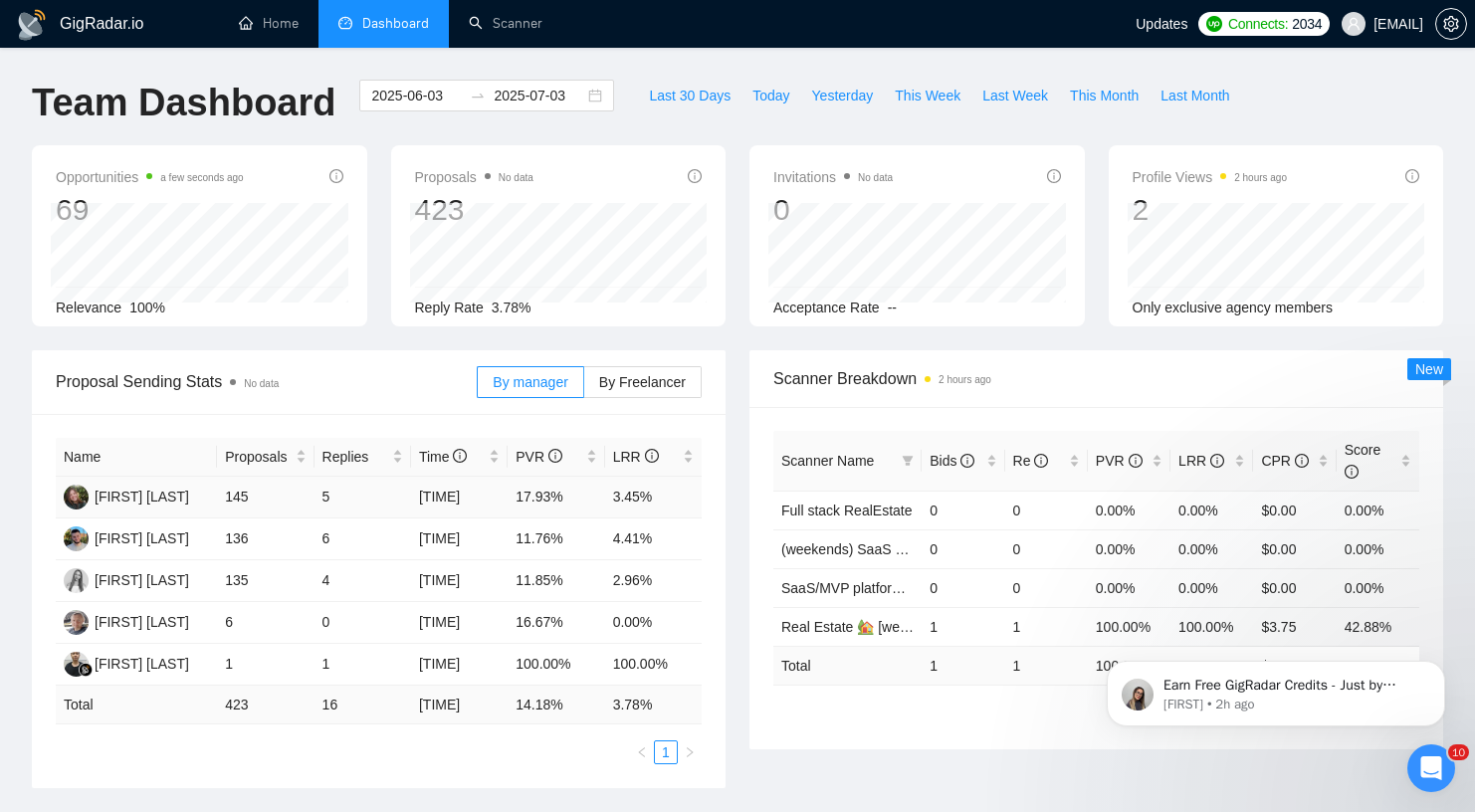 scroll, scrollTop: 0, scrollLeft: 0, axis: both 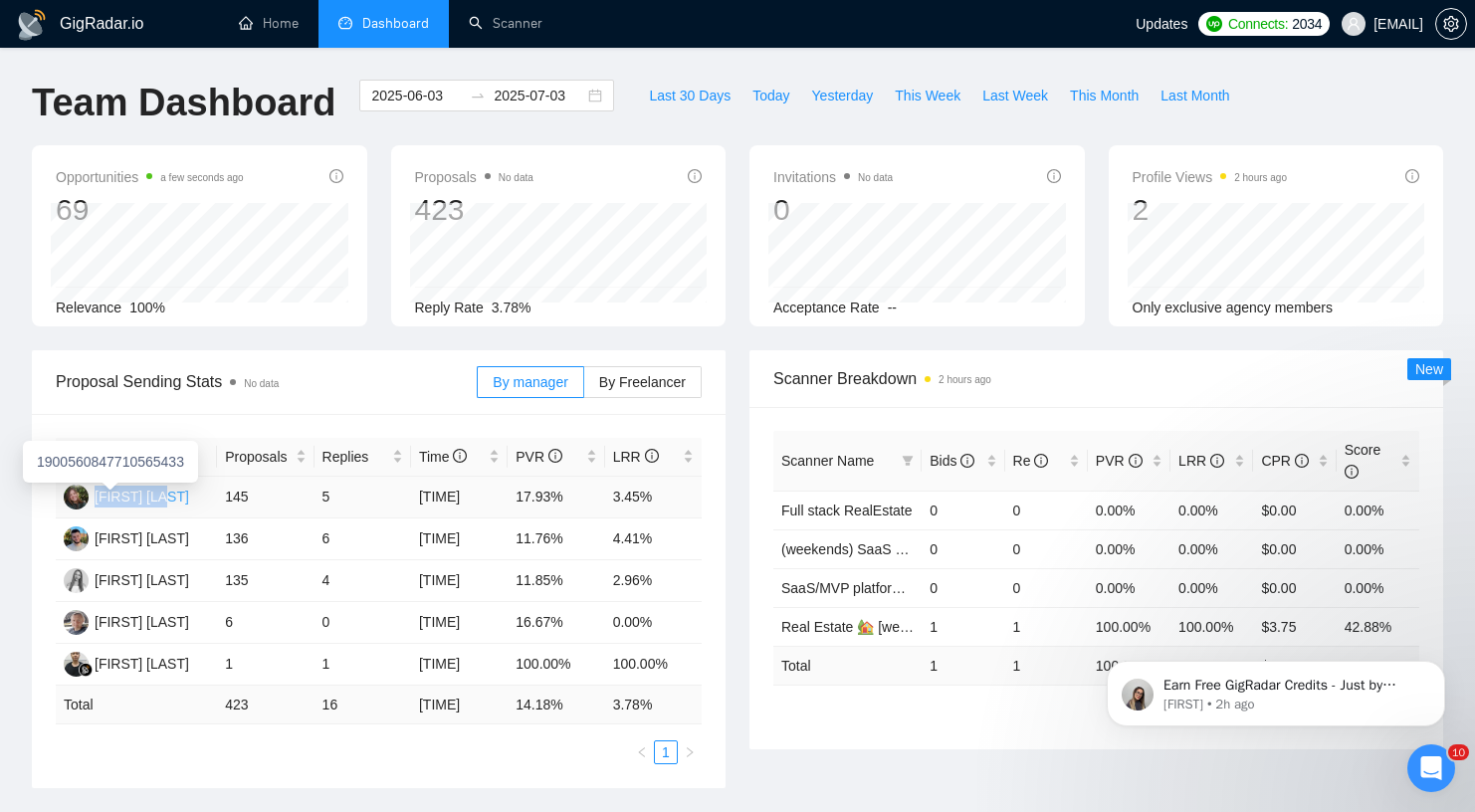drag, startPoint x: 174, startPoint y: 494, endPoint x: 94, endPoint y: 496, distance: 80.025 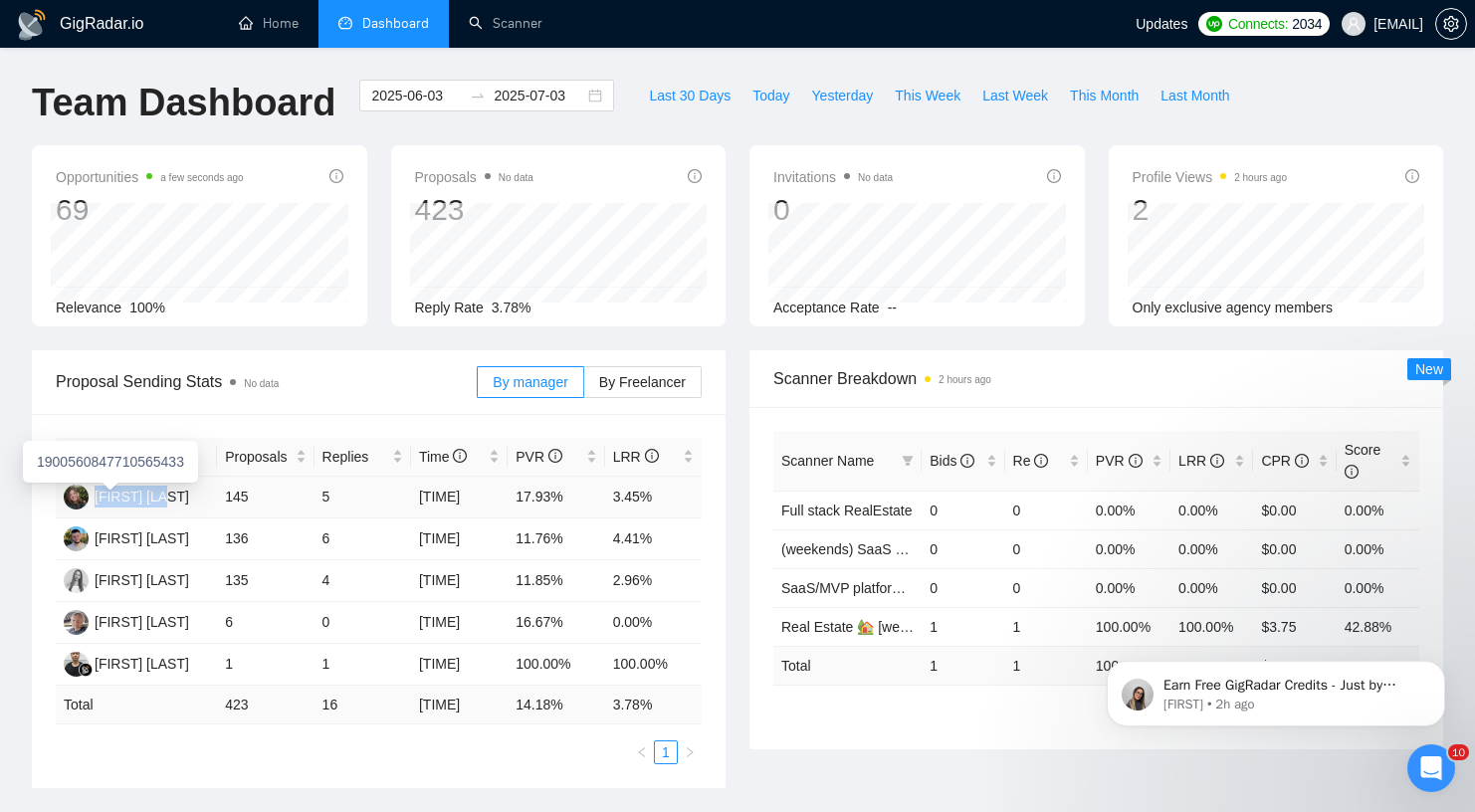 copy on "[FIRST] [LAST]" 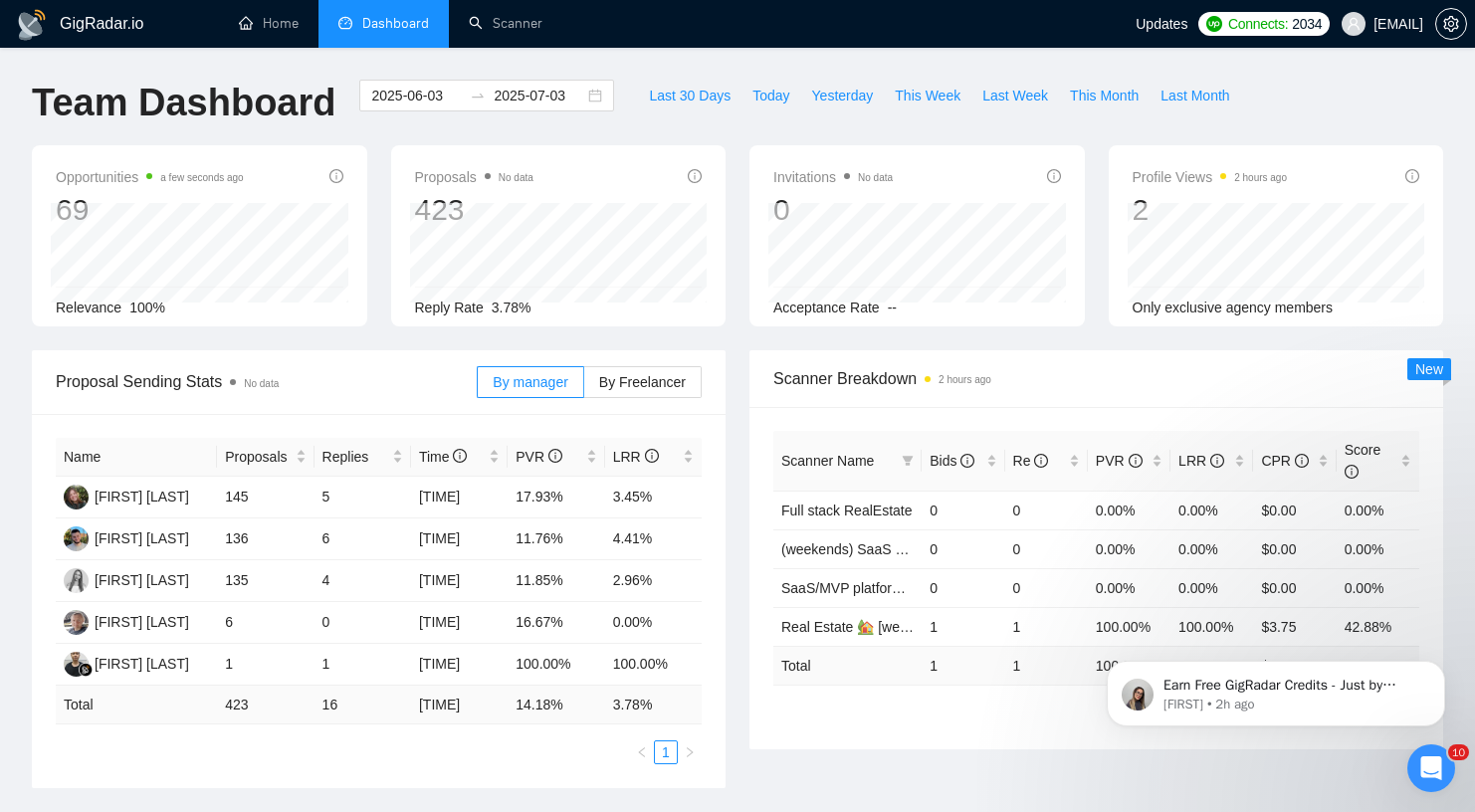 click on "Proposal Sending Stats No data" at bounding box center [266, 381] 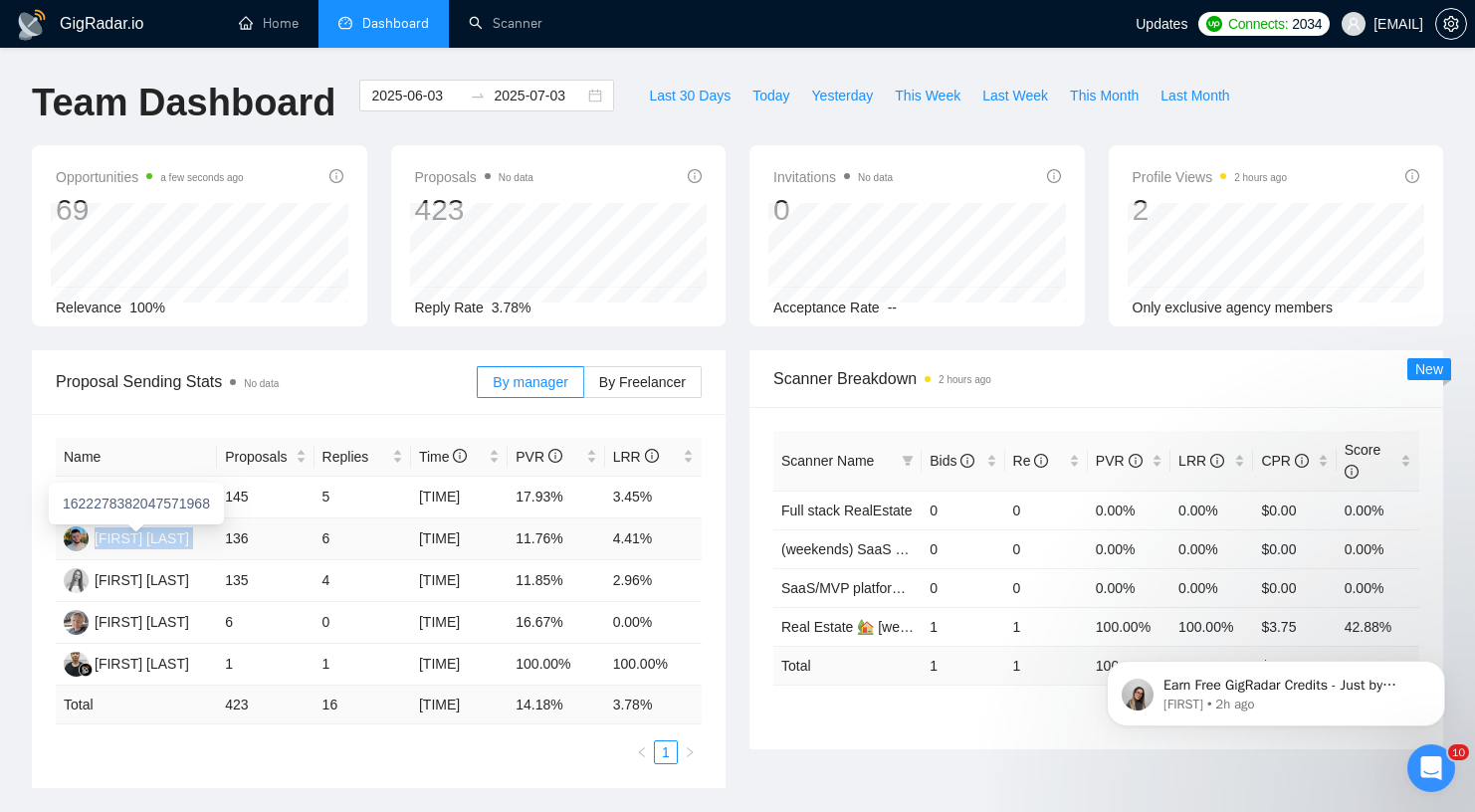 drag, startPoint x: 222, startPoint y: 538, endPoint x: 97, endPoint y: 538, distance: 125 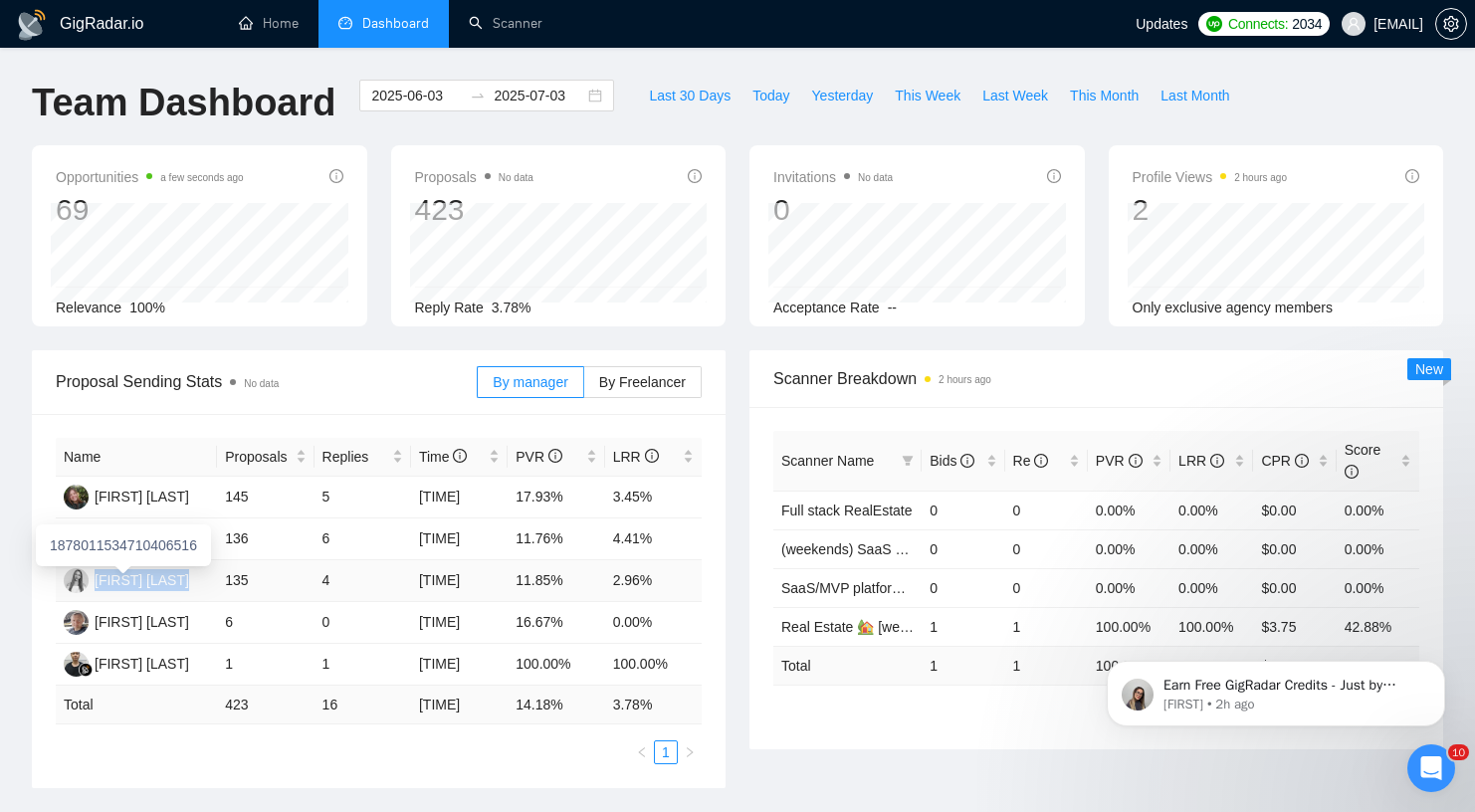 drag, startPoint x: 160, startPoint y: 578, endPoint x: 95, endPoint y: 579, distance: 65.007692 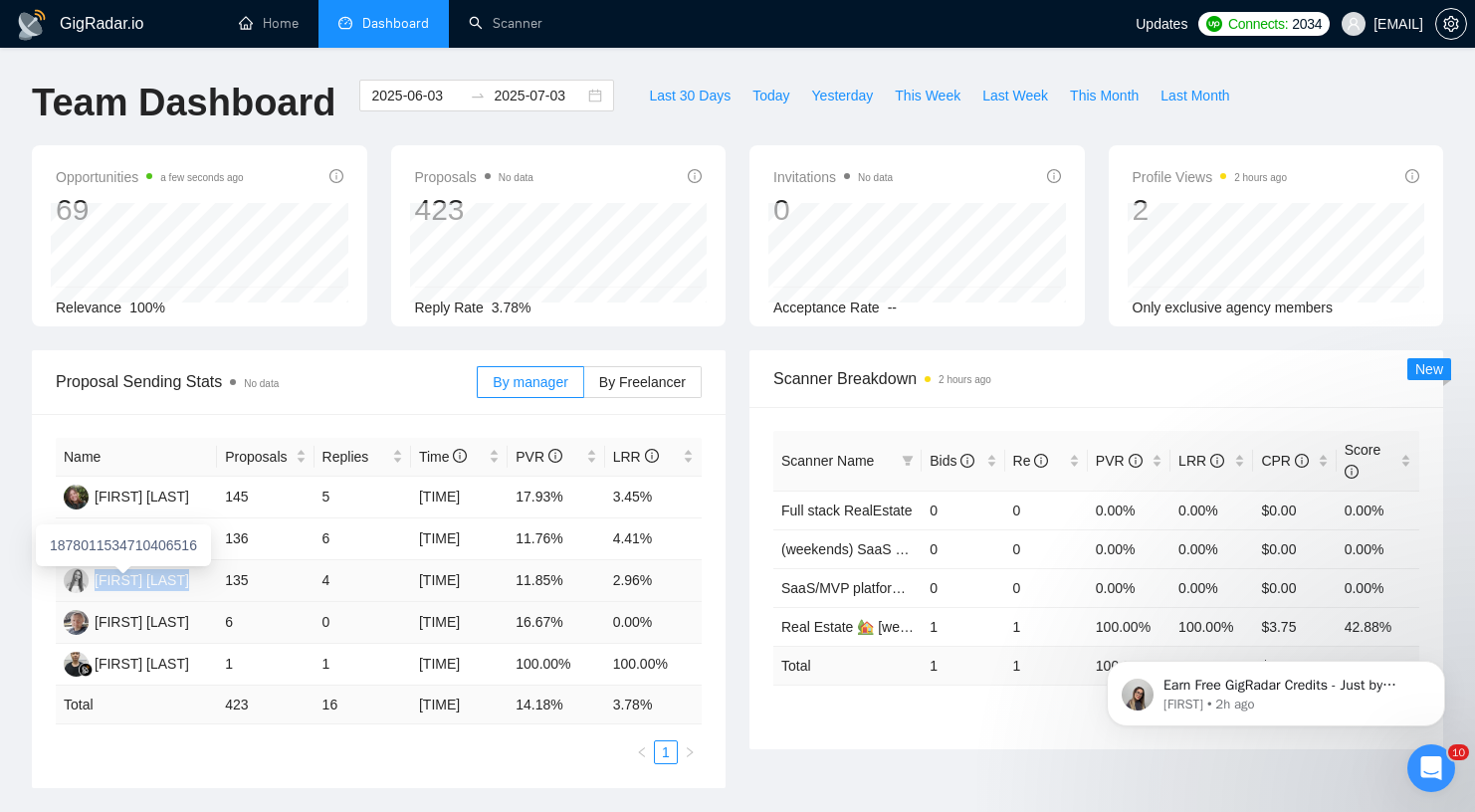 copy on "[FIRST] [LAST]" 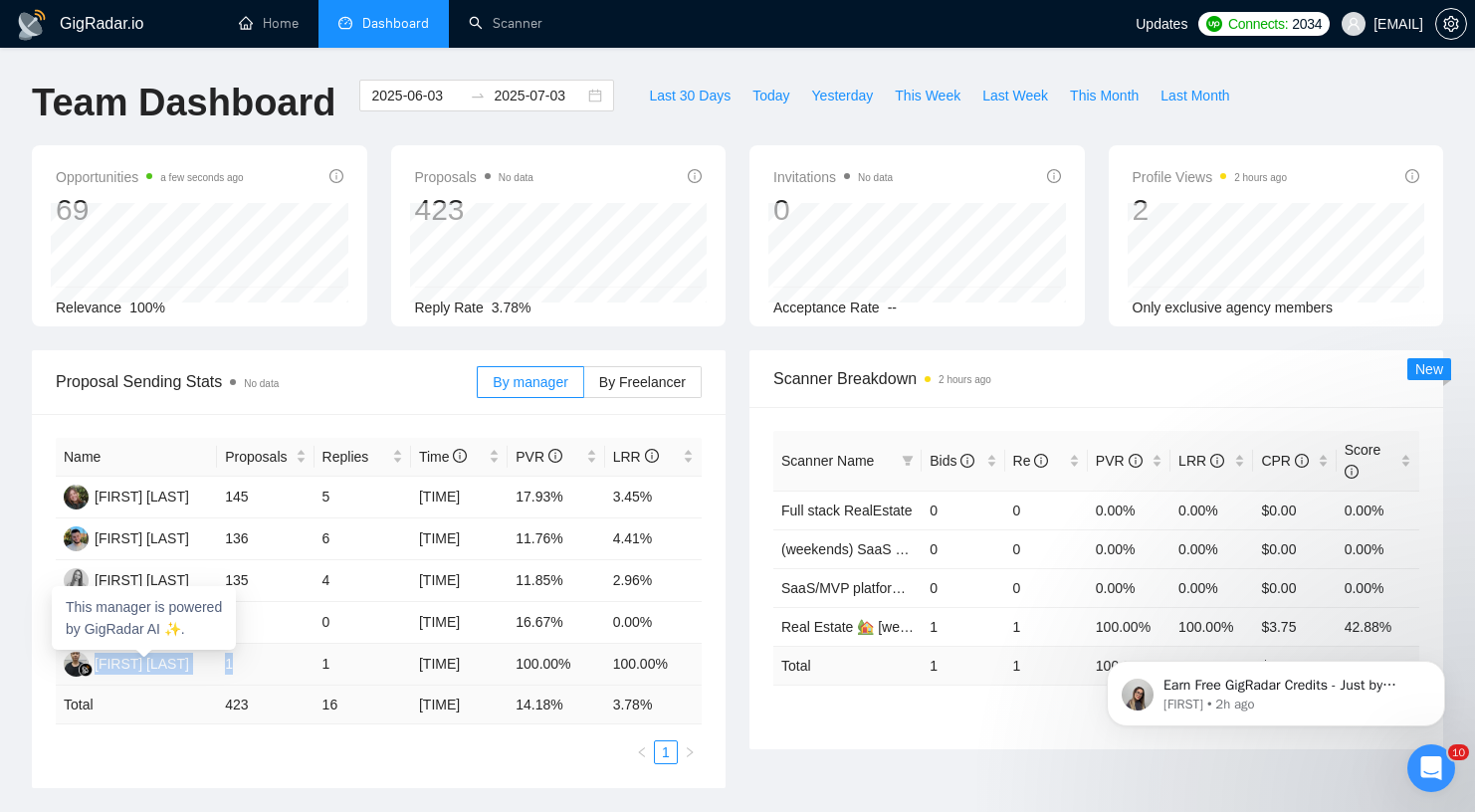 drag, startPoint x: 203, startPoint y: 665, endPoint x: 97, endPoint y: 667, distance: 106.01887 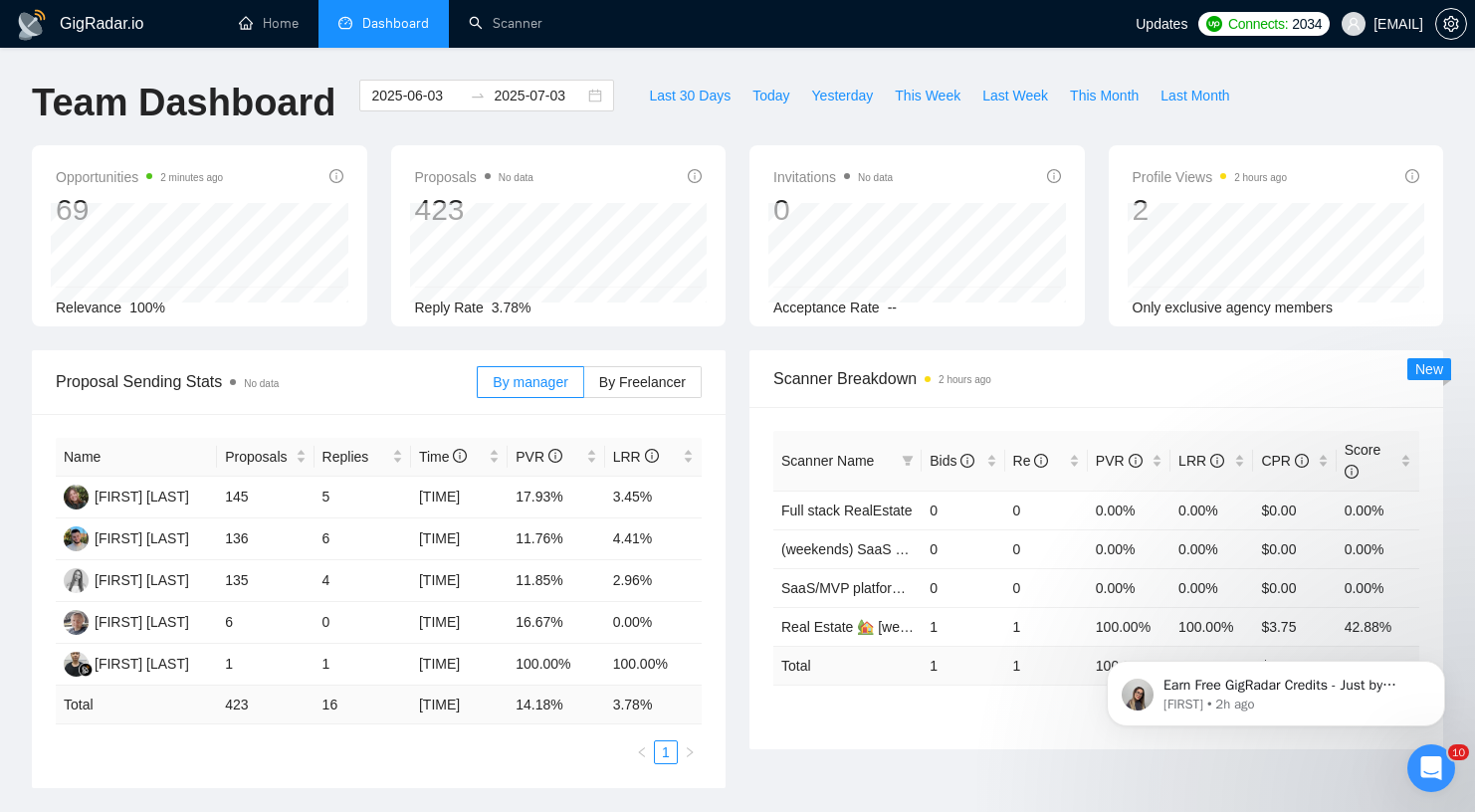 click on "Proposal Sending Stats No data" at bounding box center [266, 381] 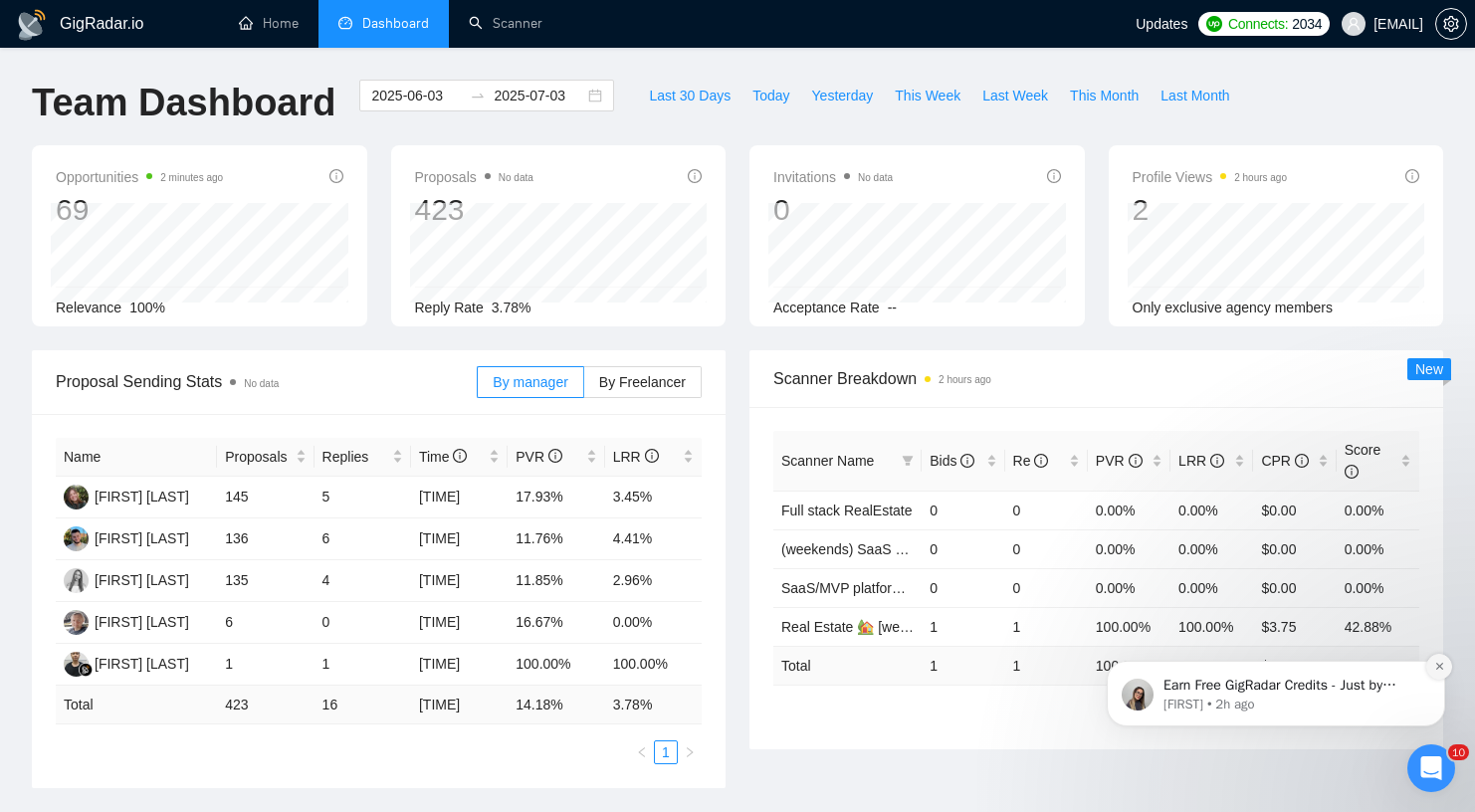 click at bounding box center [1439, 667] 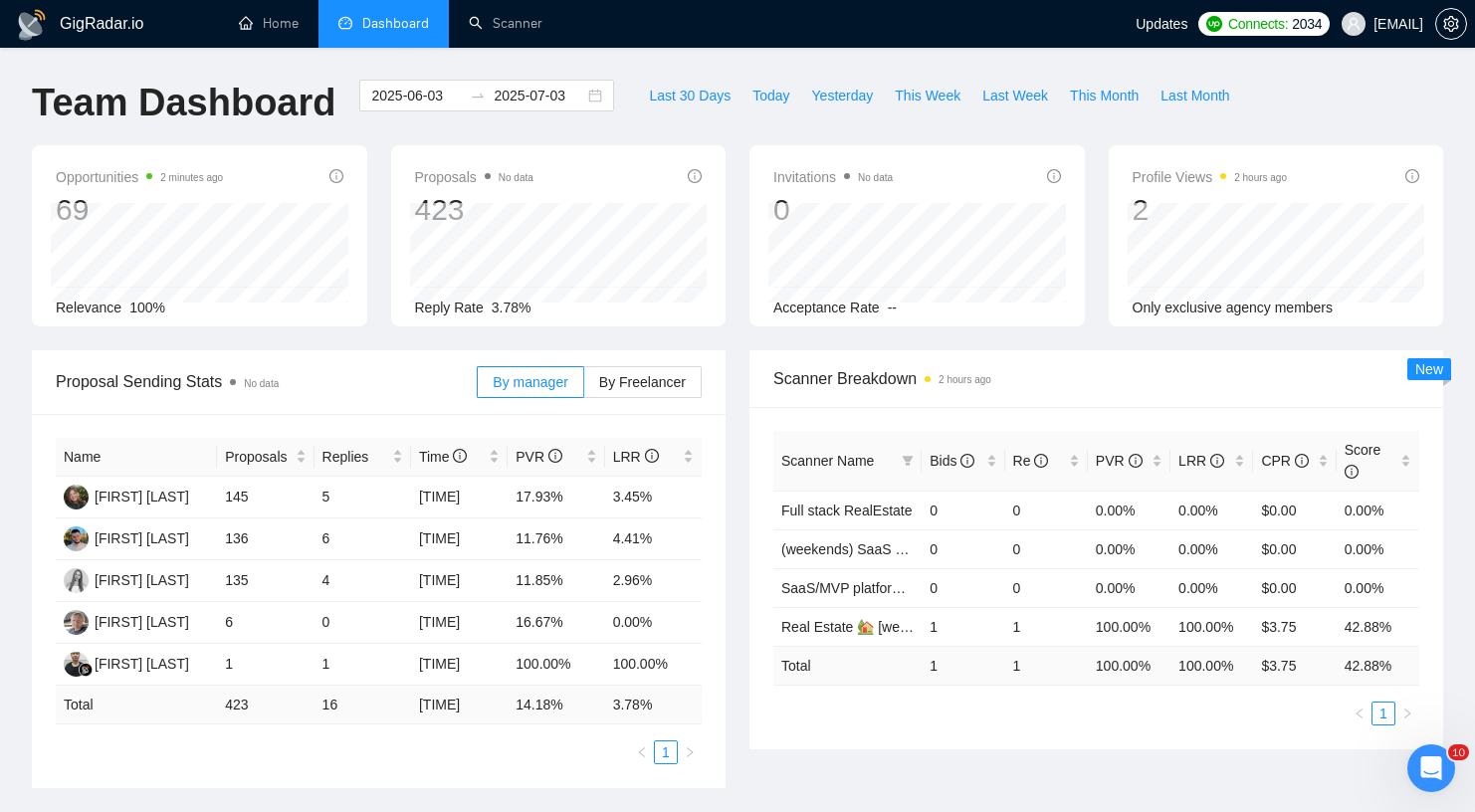 click on "Proposal Sending Stats No data By manager By Freelancer Name Proposals Replies Time   PVR   LRR   Hanna Hiren 145 5 04:53:37 17.93% 3.45% Andrei Kandratovich 136 6 06:13:02 11.76% 4.41% Dziyana Nemets 135 4 10:27:43 11.85% 2.96% Witalij Yarashuk 6 0 01:49:56 16.67% 0.00% Ferdi Gilang Pratama 1 1 00:08:22 100.00% 100.00% Total 423 16 07:02:30 14.18 % 3.78 % 1" at bounding box center (378, 569) 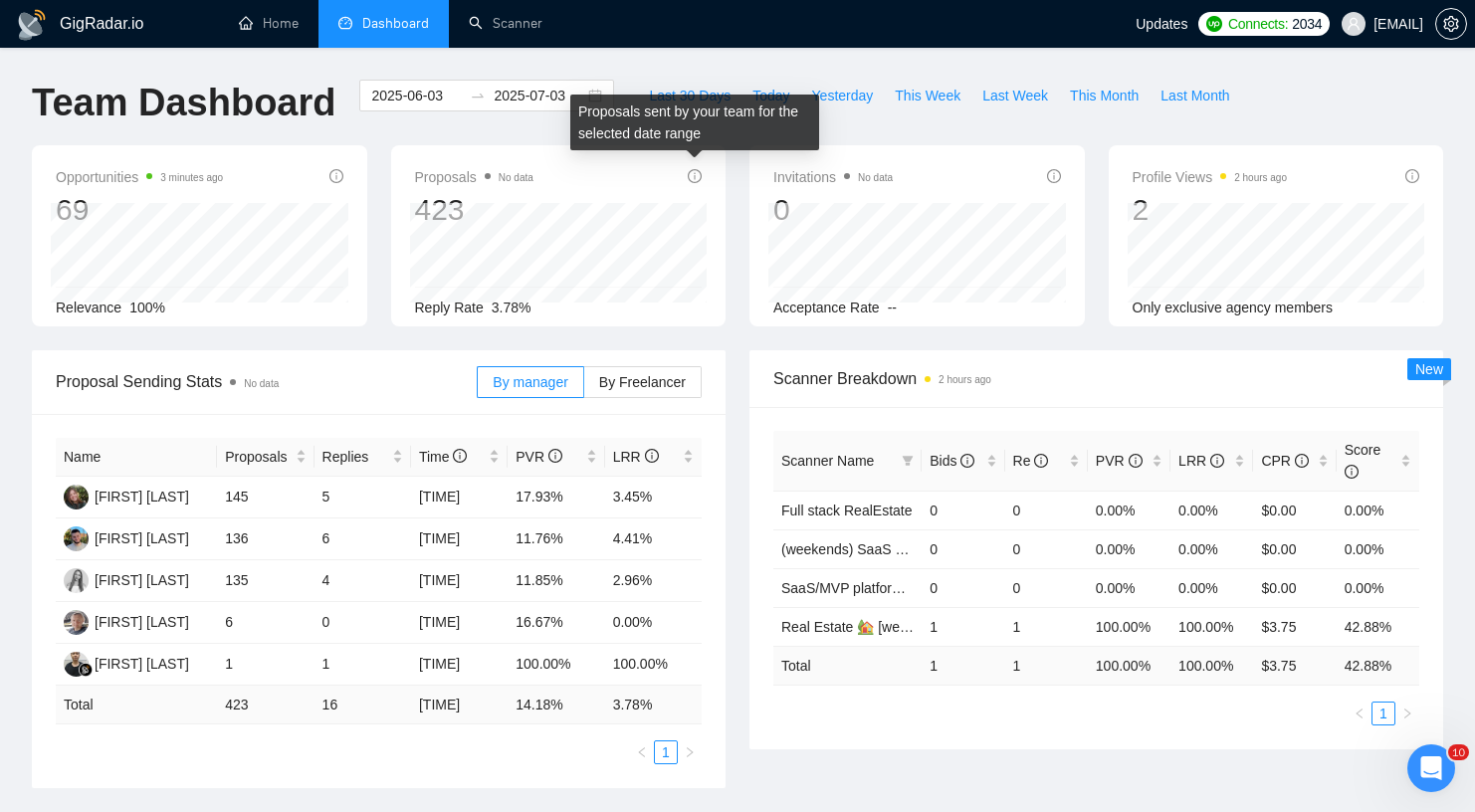 click on "Proposals No data 423" at bounding box center (558, 197) 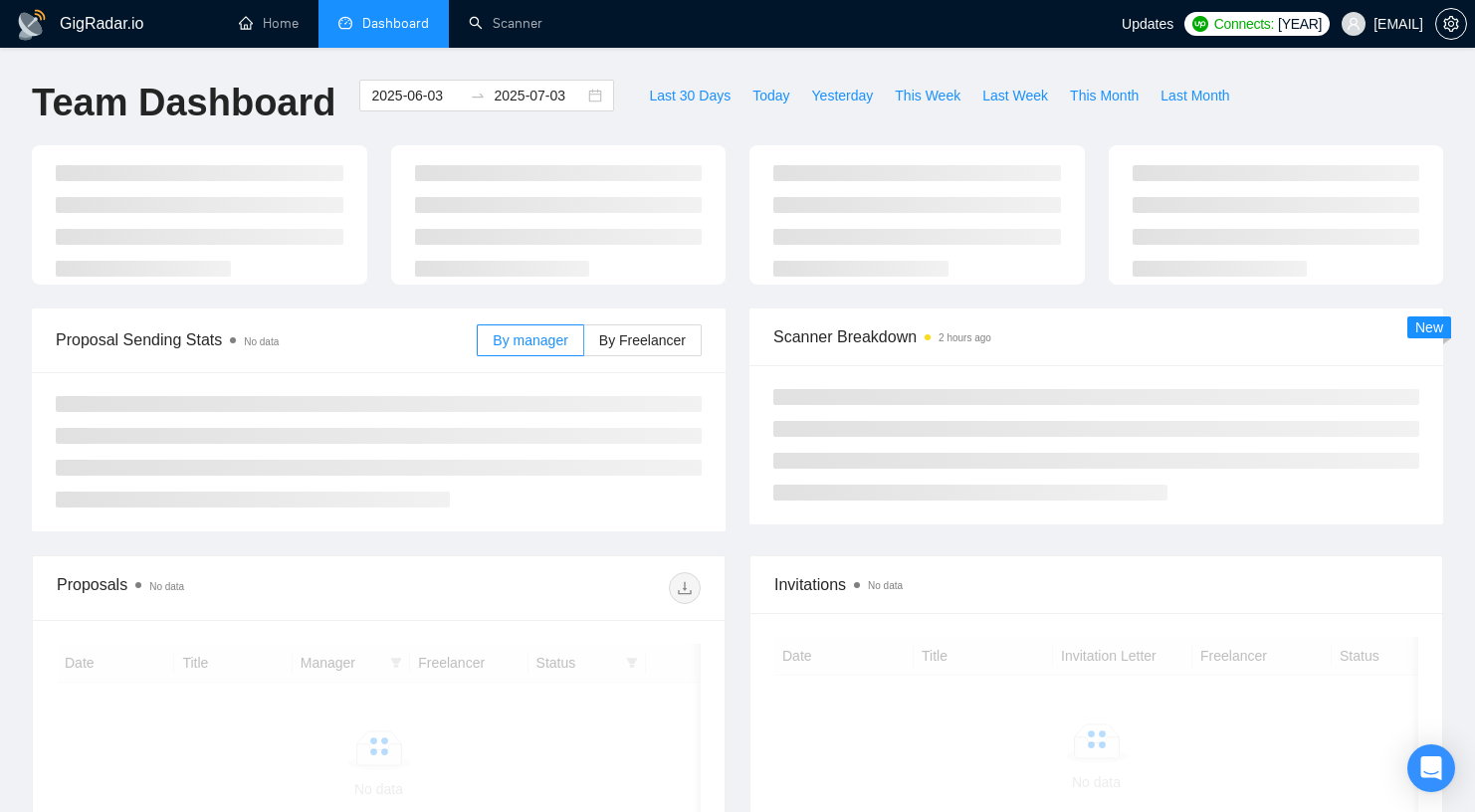 scroll, scrollTop: 0, scrollLeft: 0, axis: both 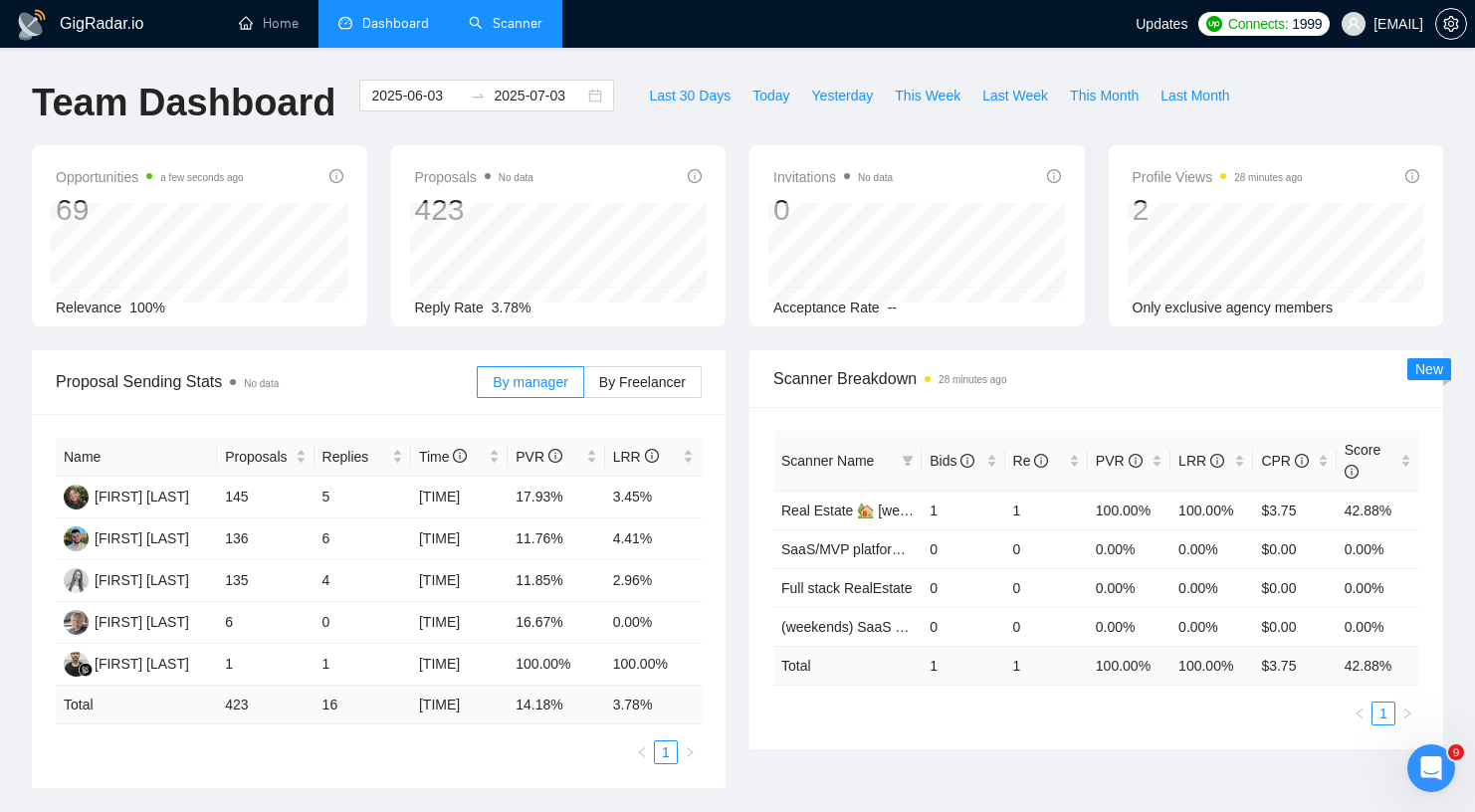 click on "Scanner" at bounding box center [506, 23] 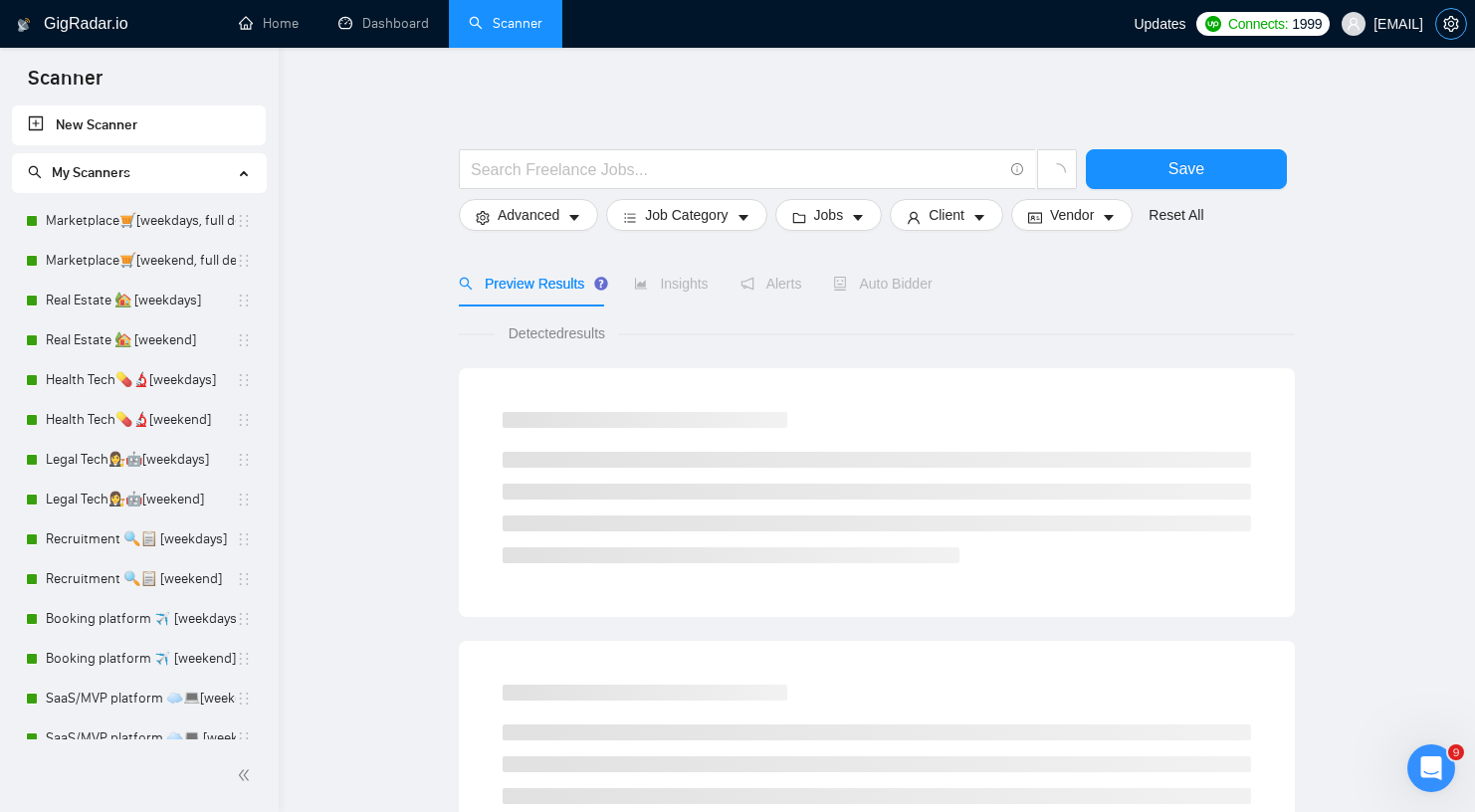 click 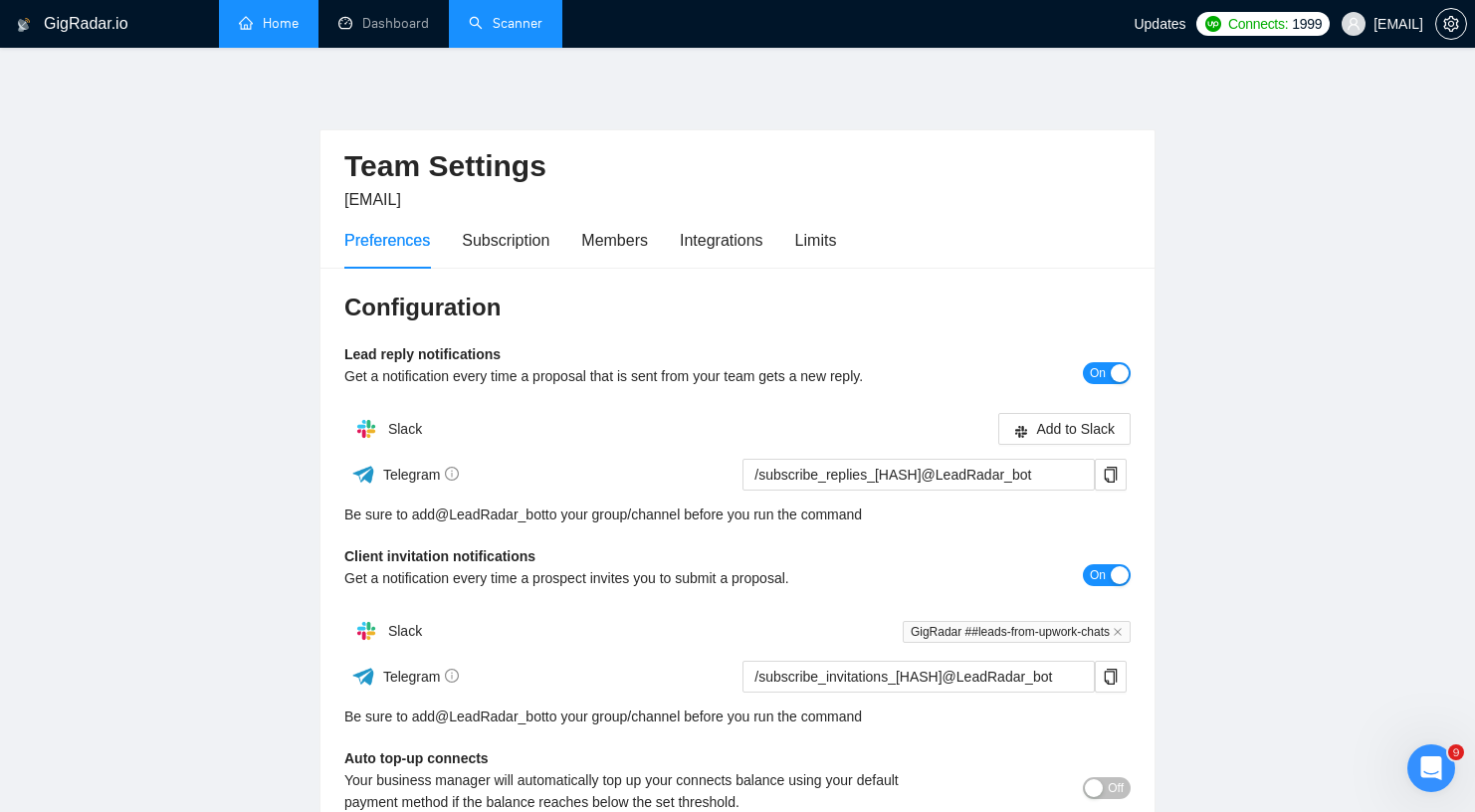 click on "Home" at bounding box center [269, 23] 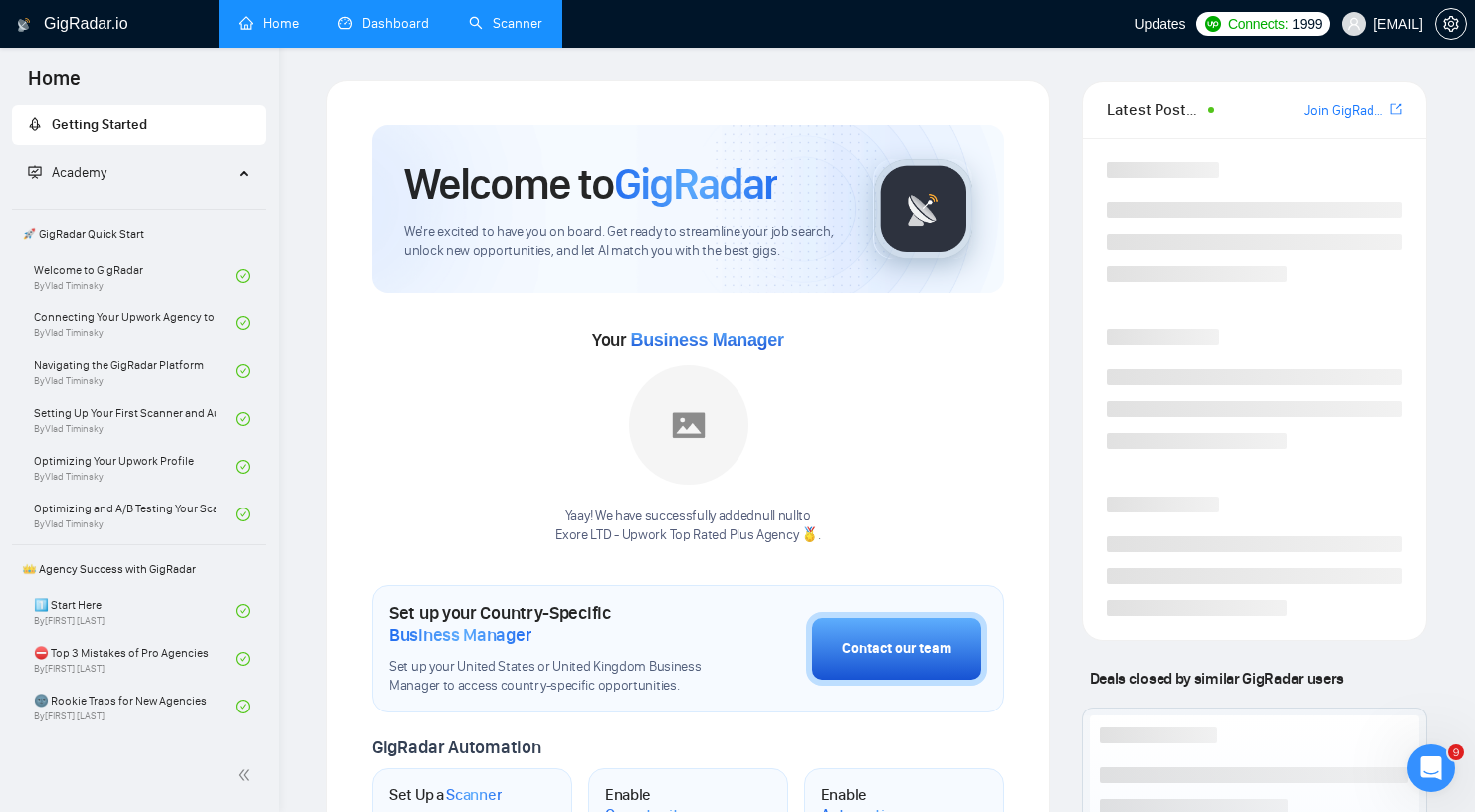 click on "Dashboard" at bounding box center [383, 23] 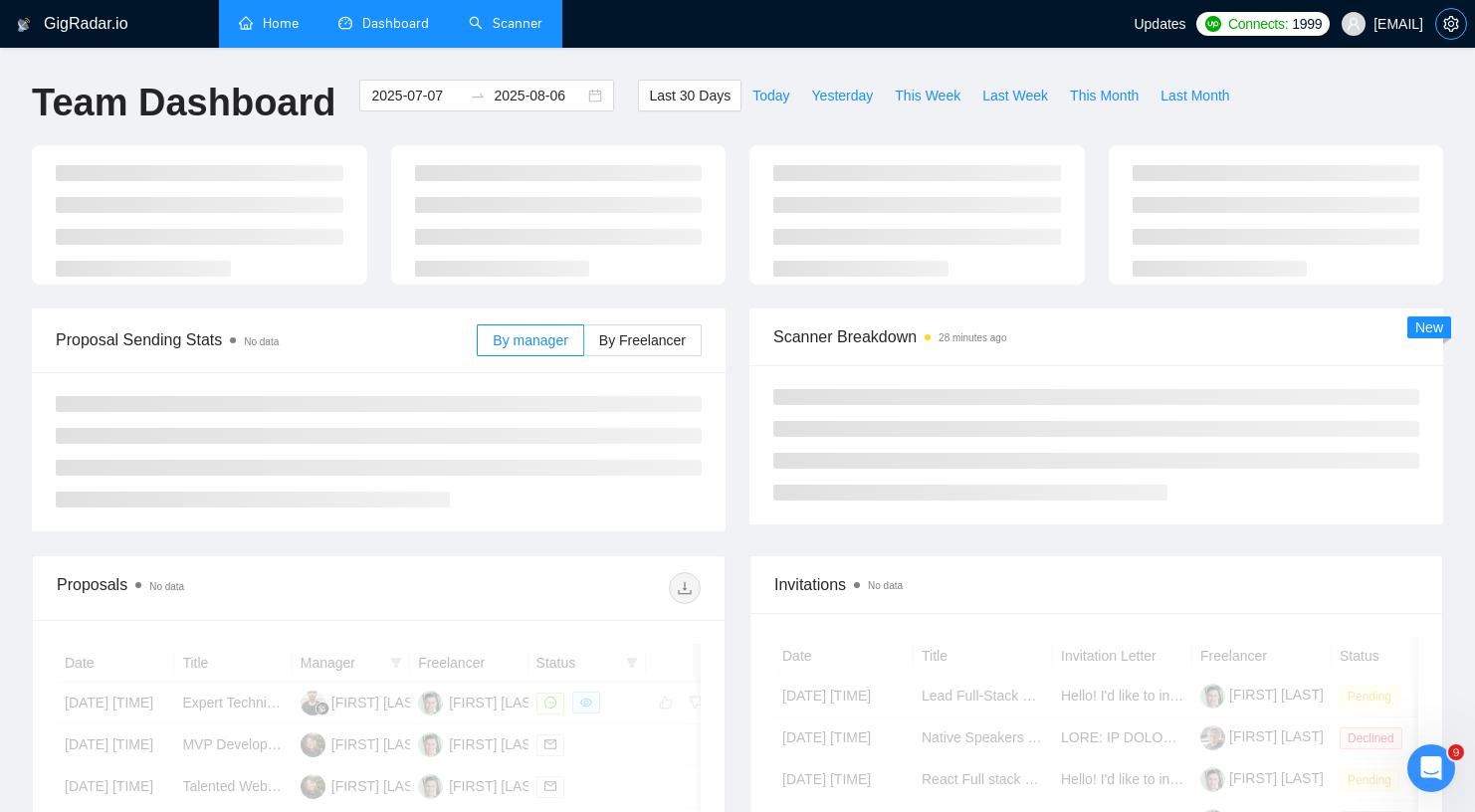 click 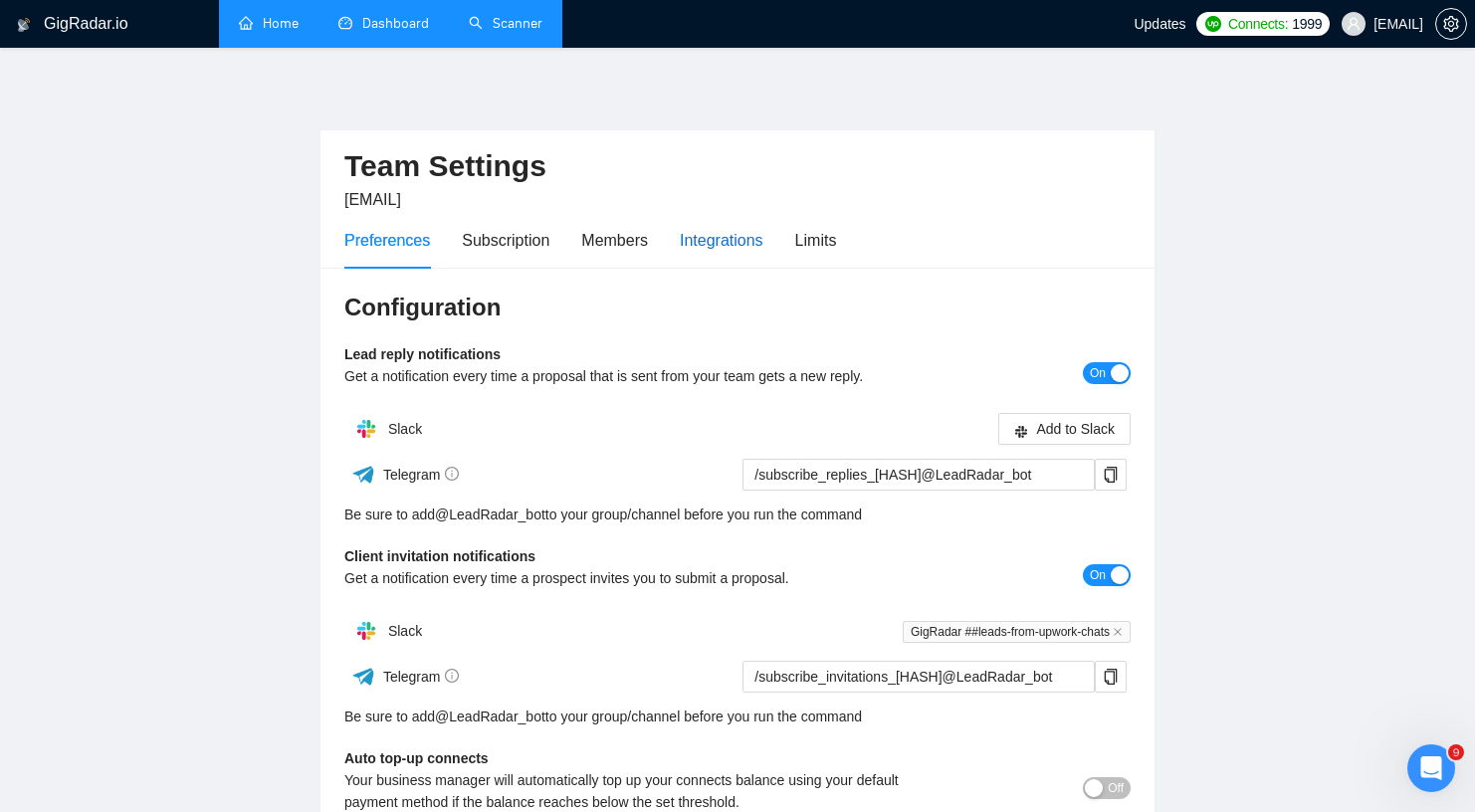 click on "Integrations" at bounding box center [722, 240] 